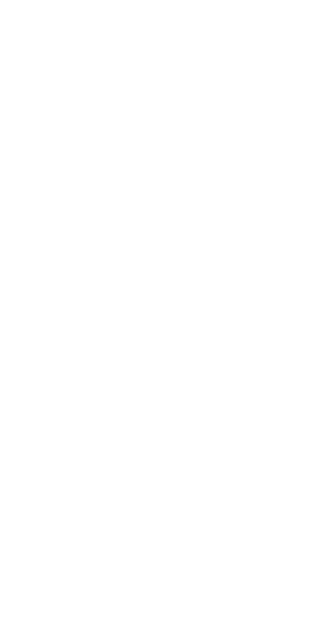 scroll, scrollTop: 0, scrollLeft: 0, axis: both 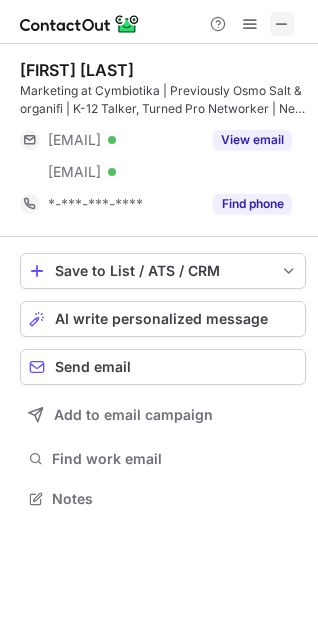 click at bounding box center (282, 24) 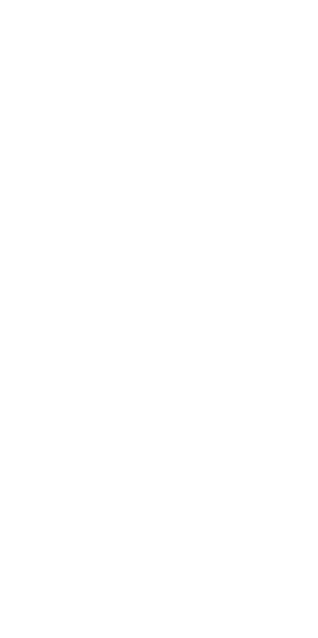 scroll, scrollTop: 0, scrollLeft: 0, axis: both 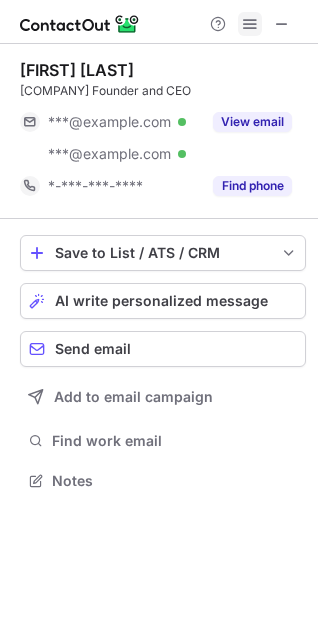 click at bounding box center [250, 24] 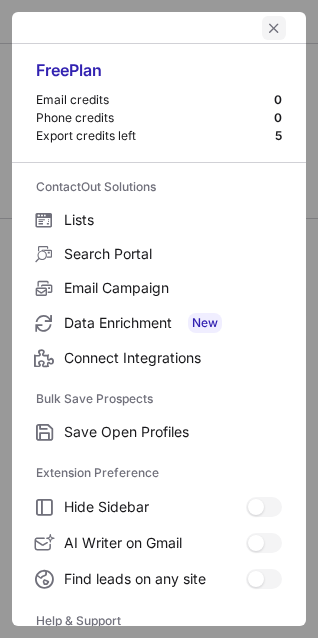 click at bounding box center [274, 28] 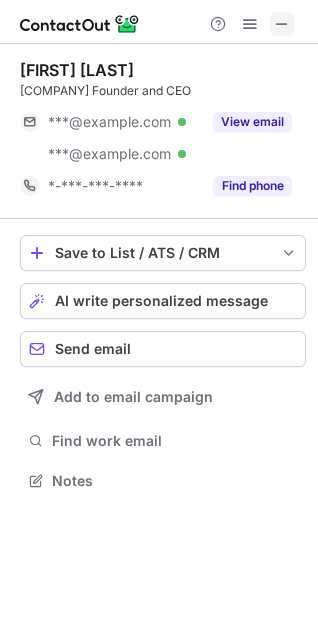 click at bounding box center (282, 24) 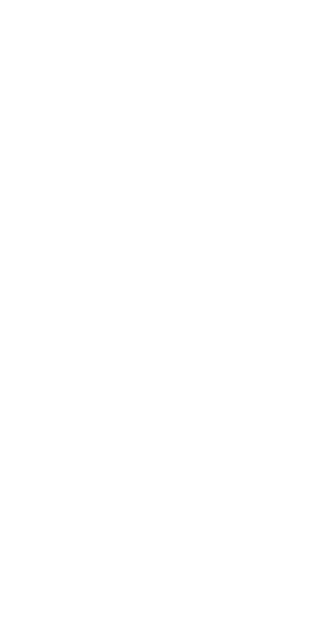 scroll, scrollTop: 0, scrollLeft: 0, axis: both 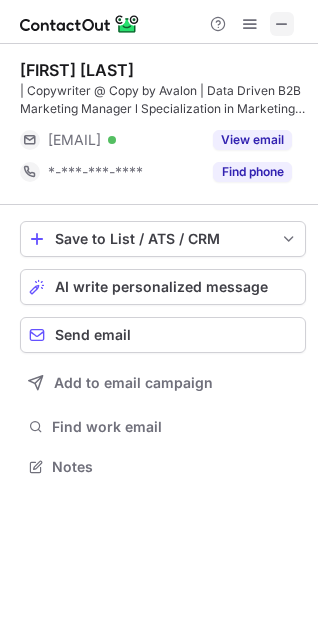 click at bounding box center (282, 24) 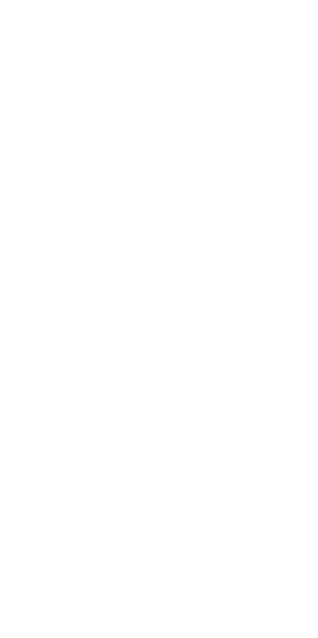 scroll, scrollTop: 0, scrollLeft: 0, axis: both 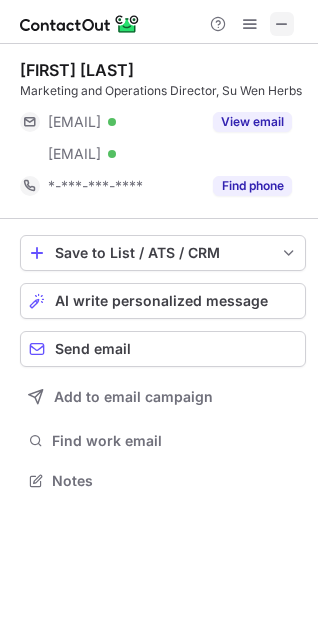 click at bounding box center (282, 24) 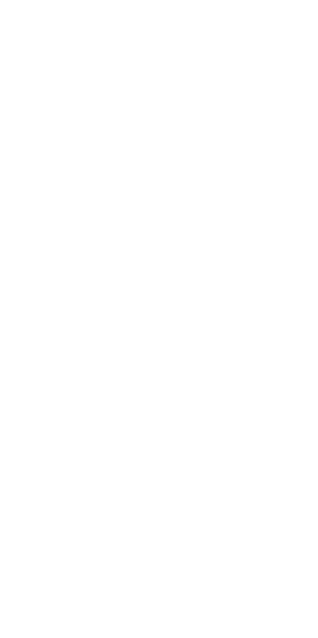 scroll, scrollTop: 0, scrollLeft: 0, axis: both 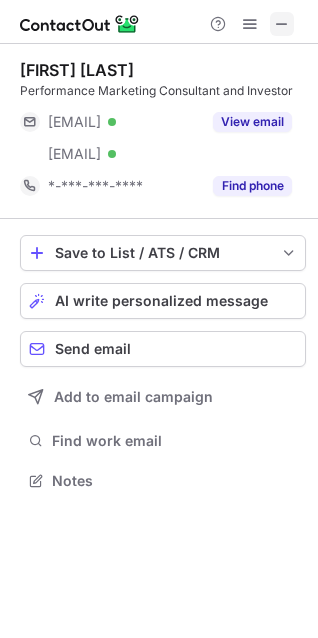 click at bounding box center [282, 24] 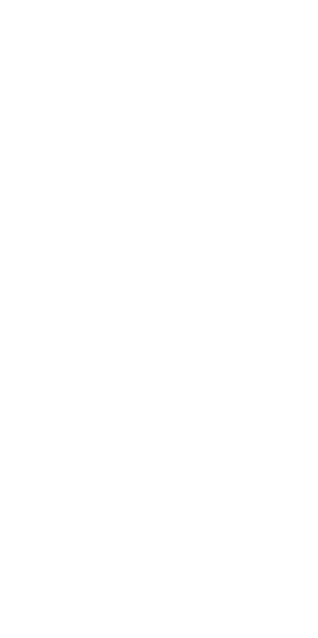 scroll, scrollTop: 0, scrollLeft: 0, axis: both 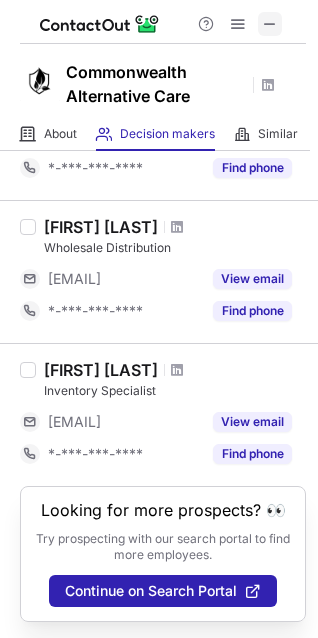 click at bounding box center [270, 24] 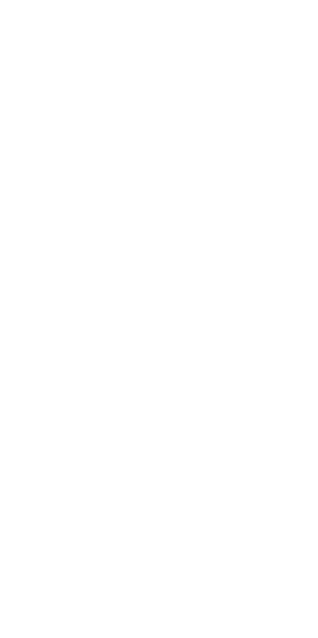 scroll, scrollTop: 0, scrollLeft: 0, axis: both 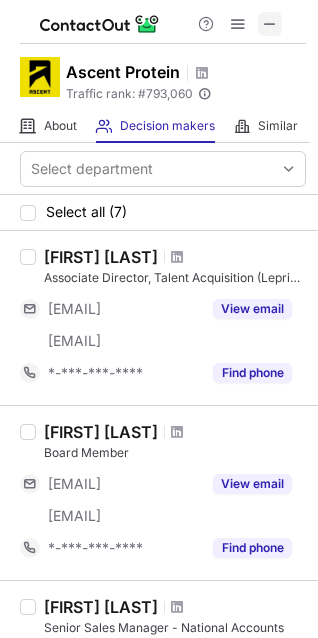 click at bounding box center (270, 24) 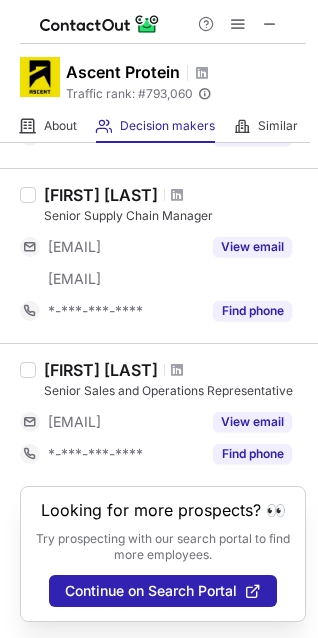 scroll, scrollTop: 1018, scrollLeft: 0, axis: vertical 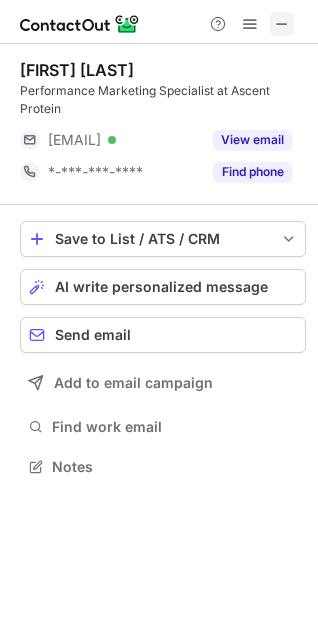 click at bounding box center [282, 24] 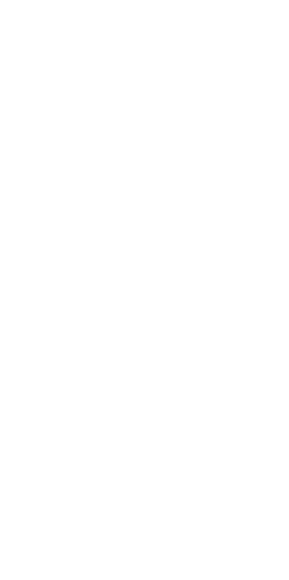 scroll, scrollTop: 0, scrollLeft: 0, axis: both 